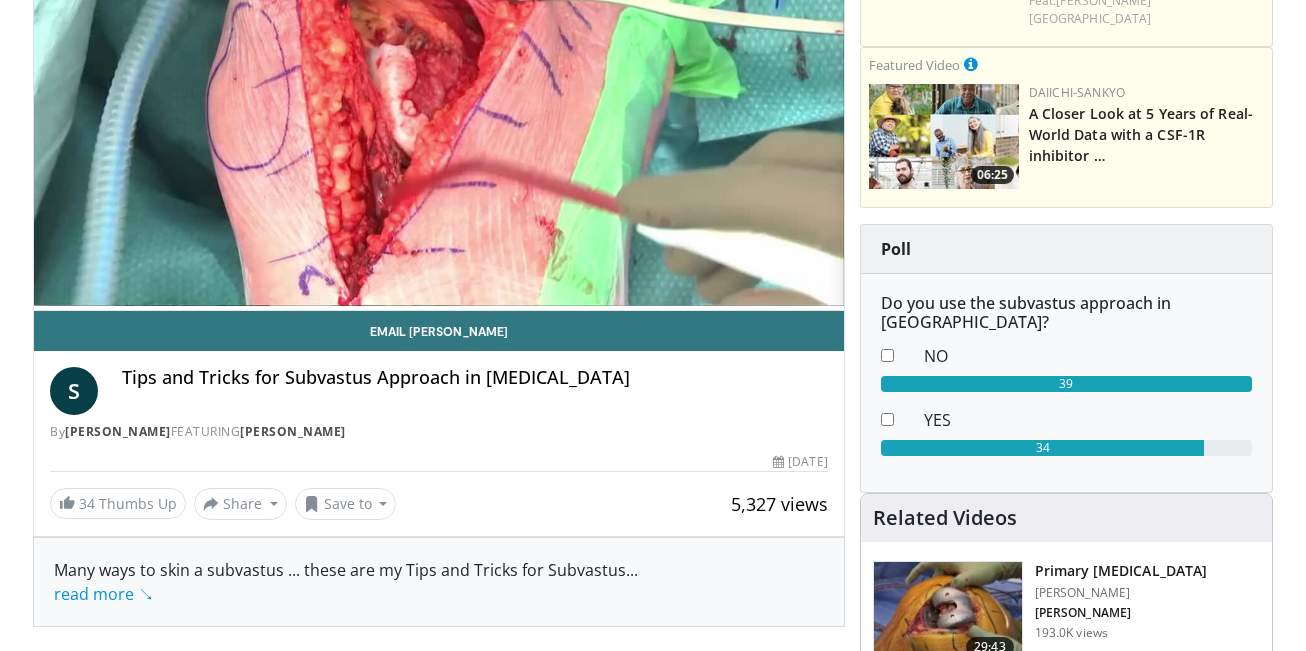 scroll, scrollTop: 200, scrollLeft: 0, axis: vertical 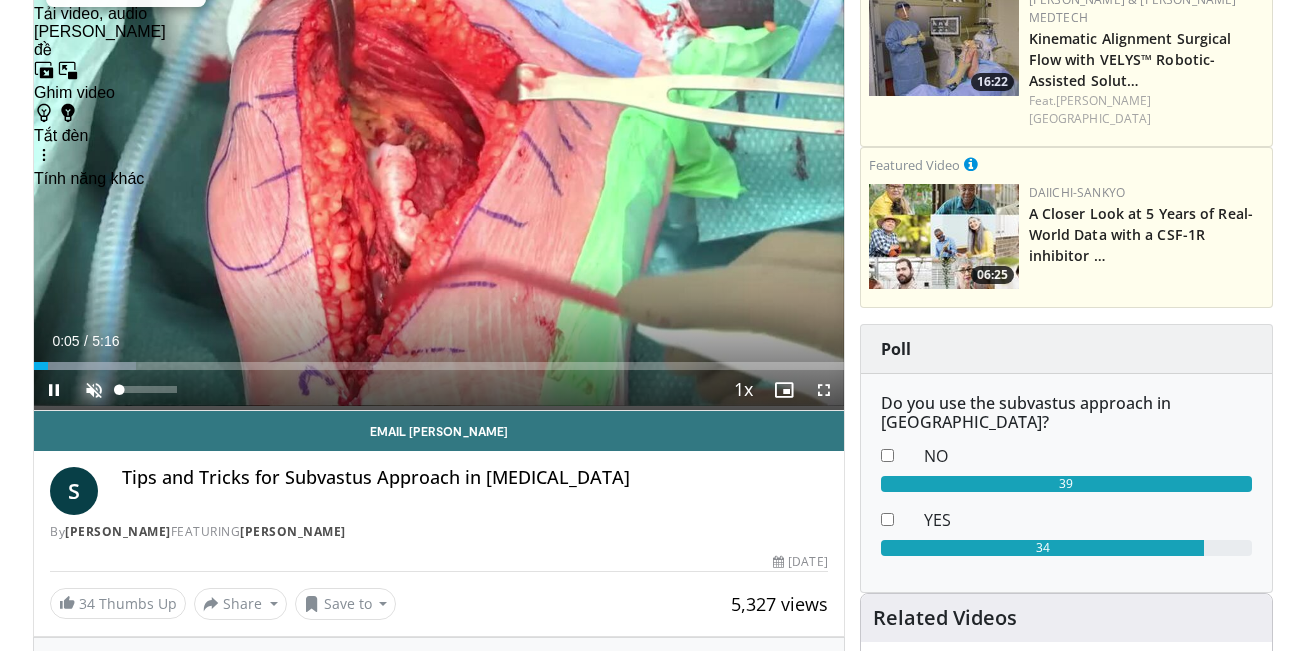 click at bounding box center [94, 390] 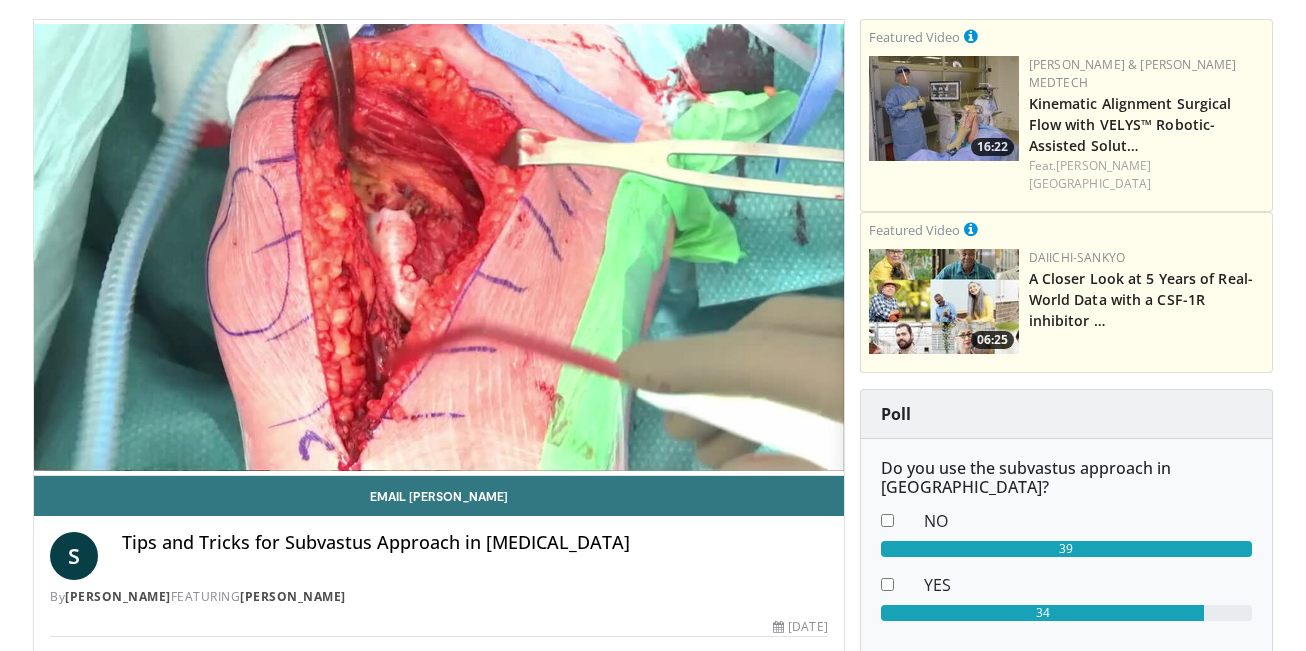 scroll, scrollTop: 100, scrollLeft: 0, axis: vertical 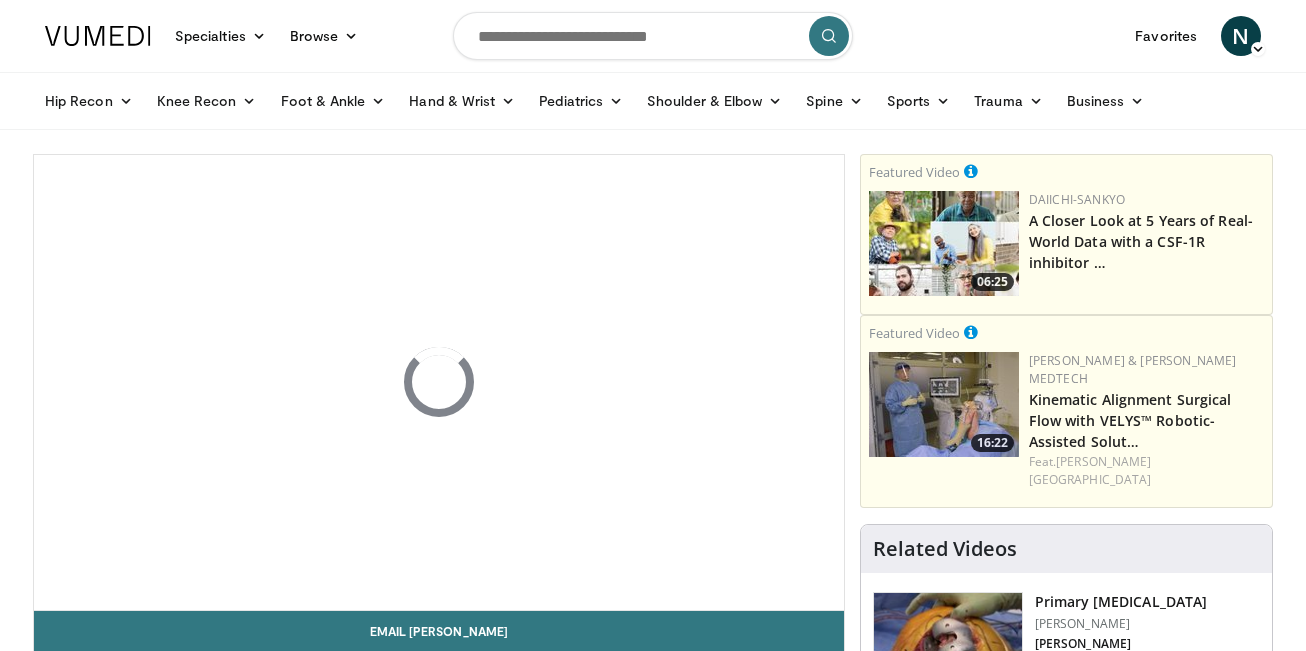 click on "Specialties
Adult & Family Medicine
Allergy, Asthma, Immunology
Anesthesiology
Cardiology
Dental
Dermatology
Endocrinology
Gastroenterology & Hepatology
General Surgery
Hematology & Oncology
Infectious Disease
Nephrology
Neurology
Neurosurgery
Obstetrics & Gynecology
Ophthalmology
Oral Maxillofacial
Orthopaedics
Otolaryngology
Pediatrics
Plastic Surgery
Podiatry
Psychiatry
Pulmonology
Radiation Oncology
Radiology
Rheumatology
Urology" at bounding box center [653, 6316] 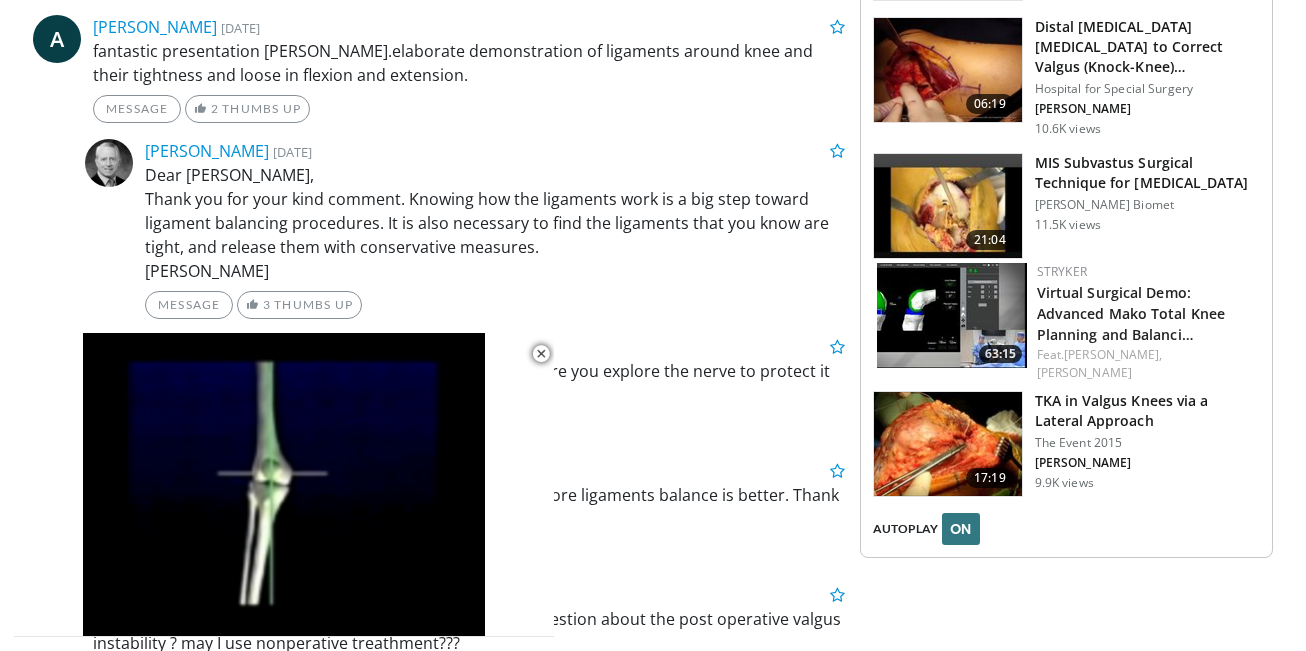 scroll, scrollTop: 2600, scrollLeft: 0, axis: vertical 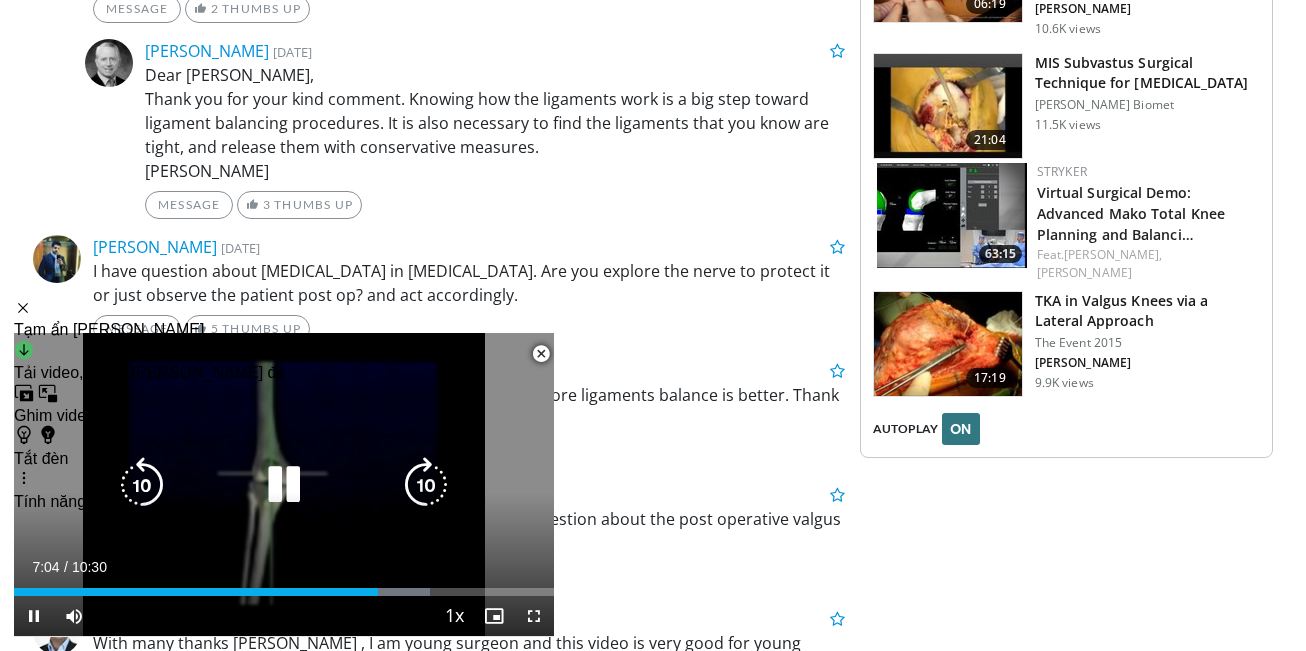 click at bounding box center [284, 485] 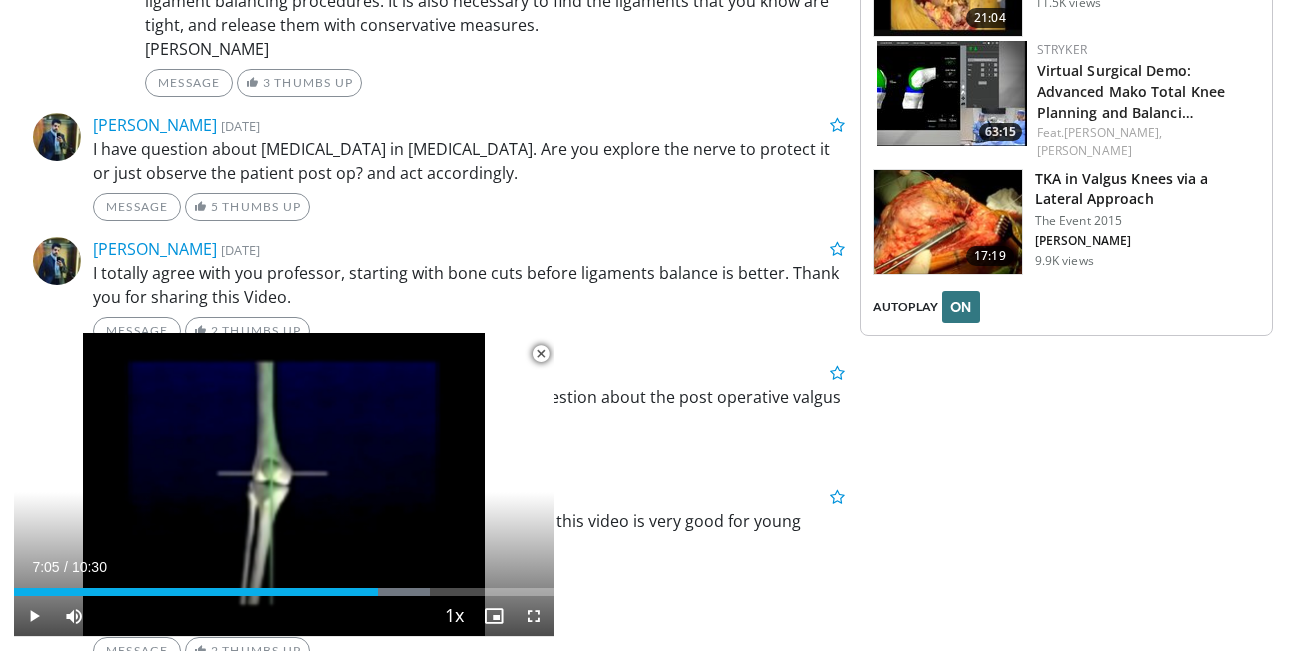 scroll, scrollTop: 2700, scrollLeft: 0, axis: vertical 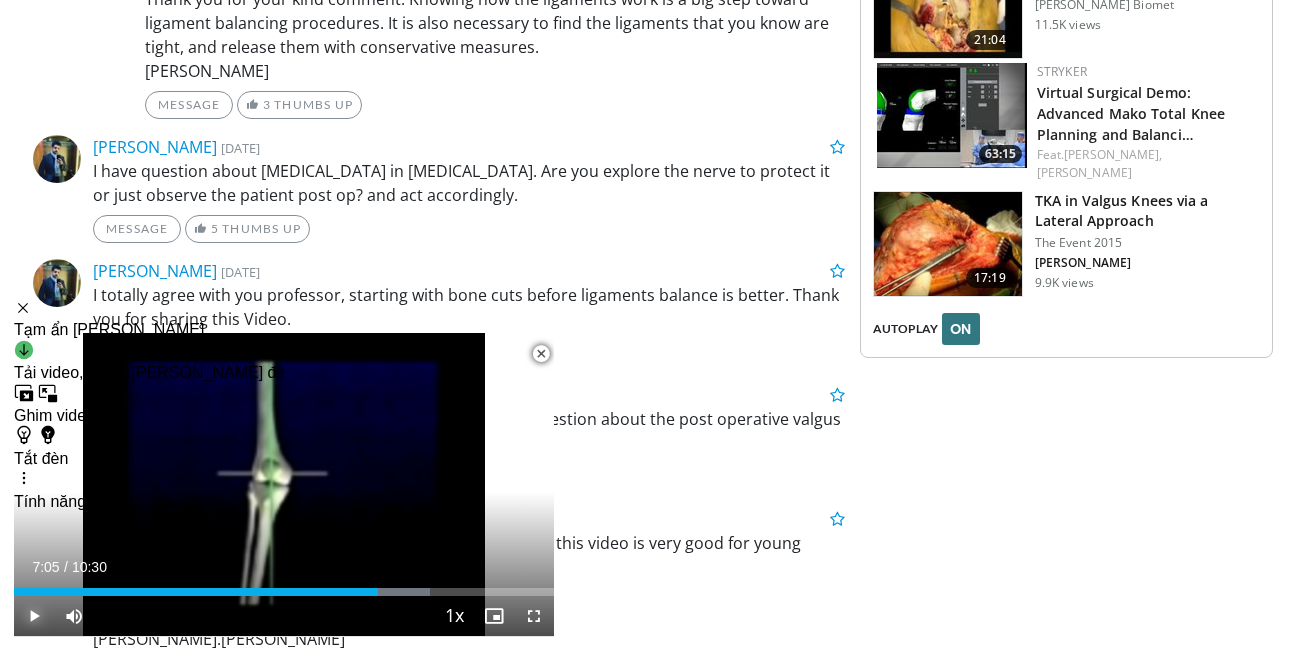 click at bounding box center [34, 616] 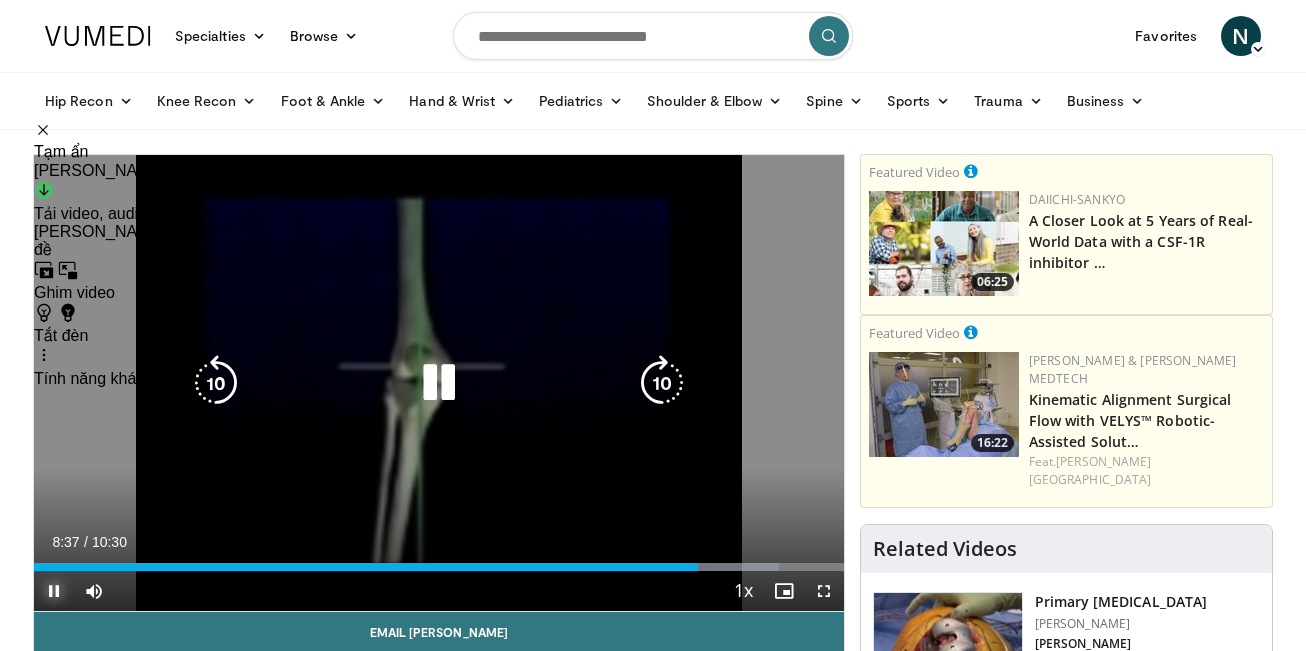 scroll, scrollTop: 100, scrollLeft: 0, axis: vertical 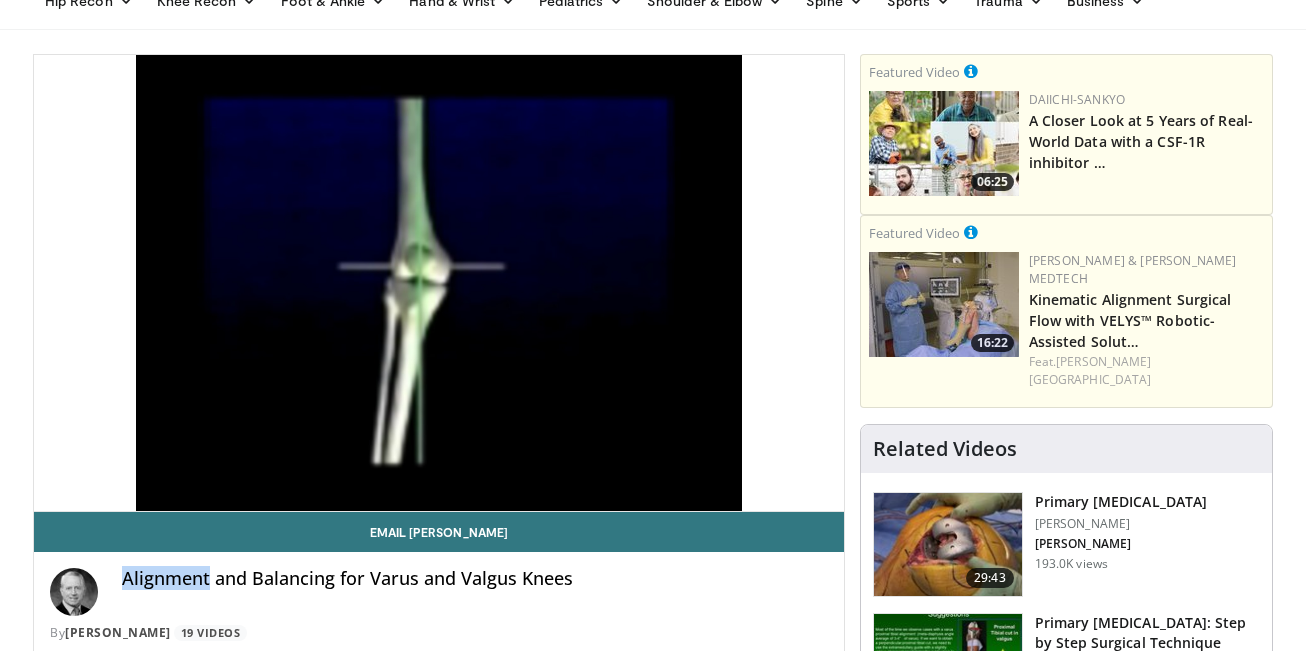 drag, startPoint x: 116, startPoint y: 575, endPoint x: 208, endPoint y: 583, distance: 92.34717 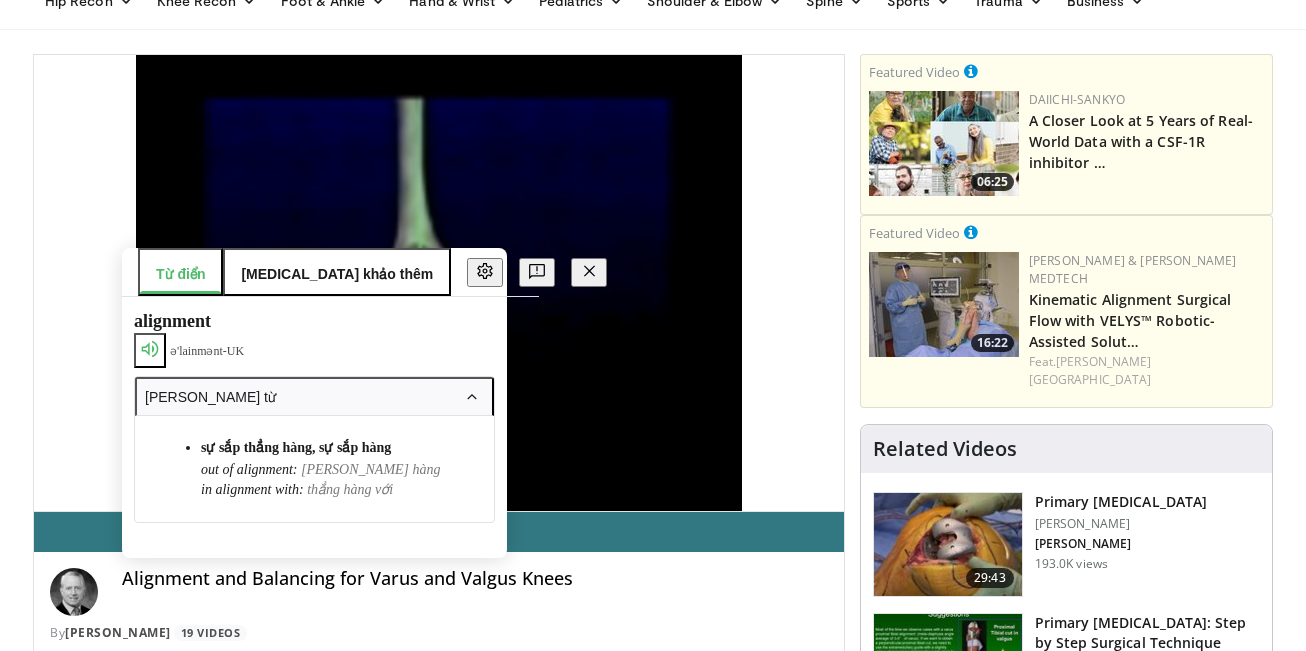 click on "Alignment and Balancing for Varus and Valgus Knees" at bounding box center [475, 579] 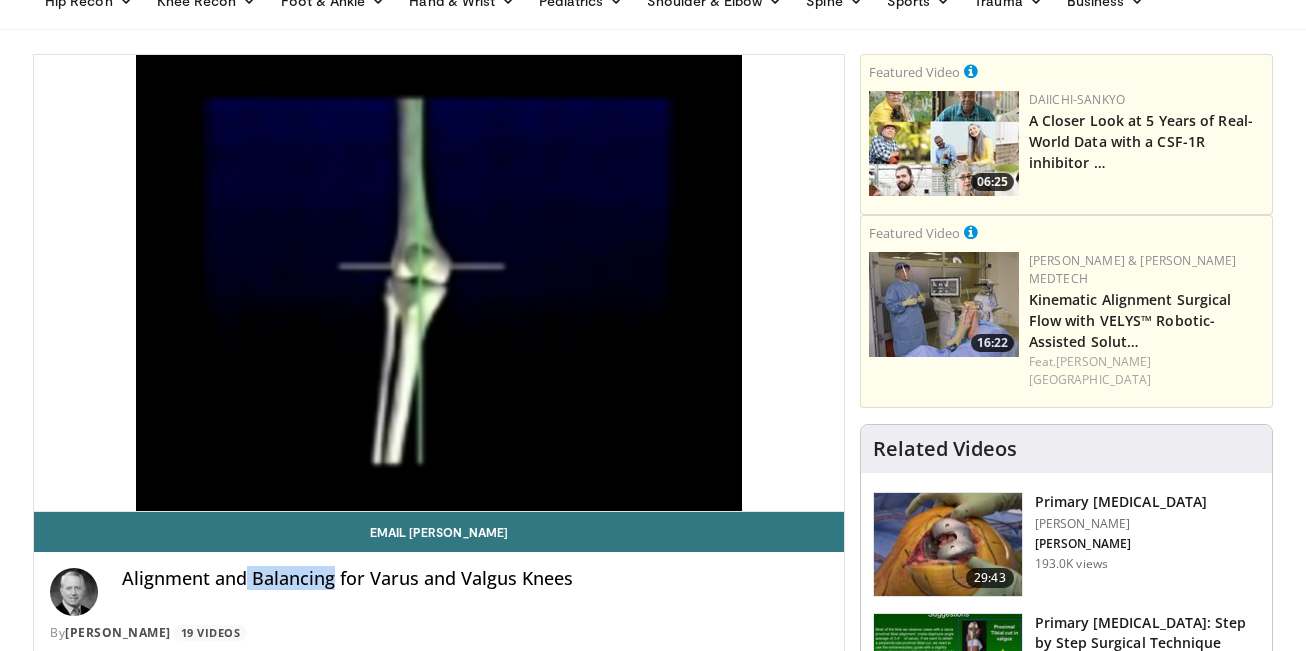 drag, startPoint x: 245, startPoint y: 577, endPoint x: 334, endPoint y: 580, distance: 89.050545 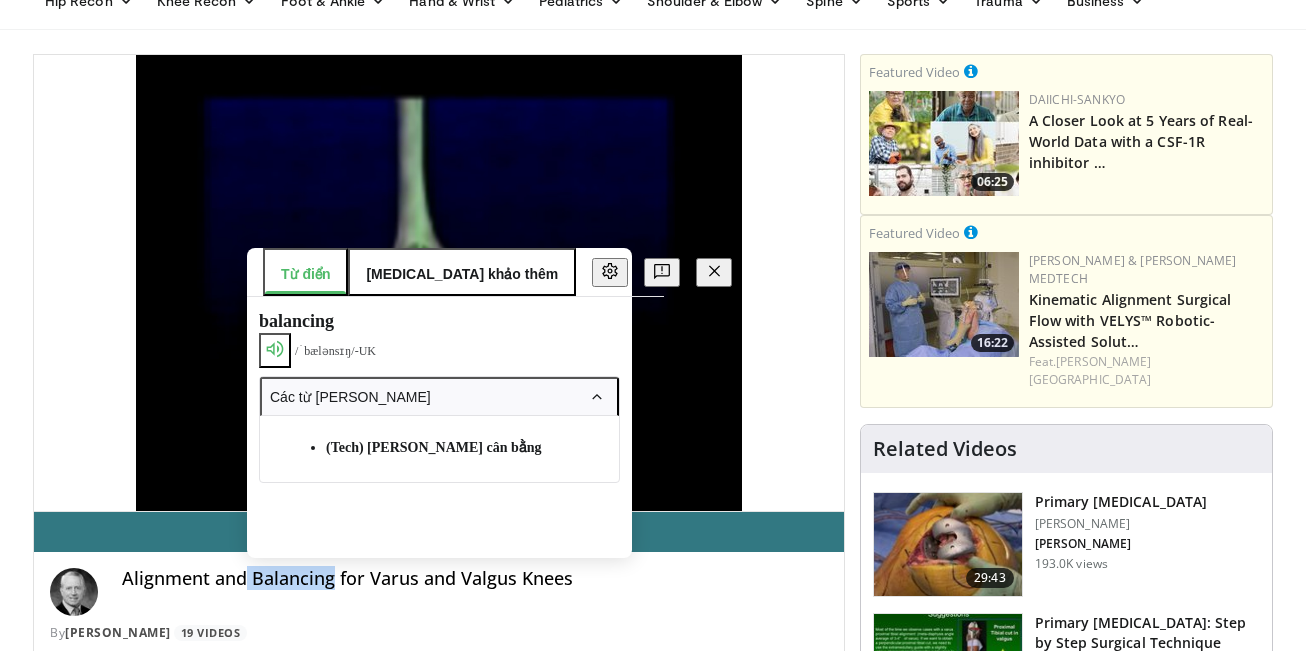 click on "Alignment and Balancing for Varus and Valgus Knees" at bounding box center (475, 592) 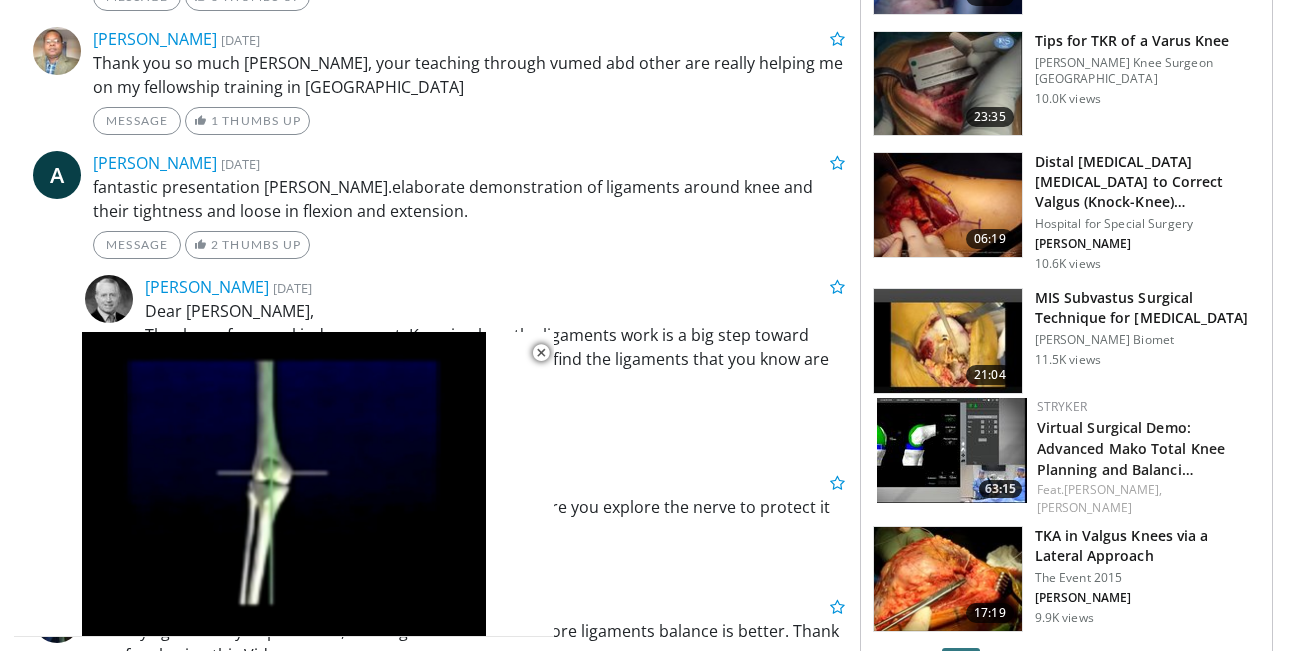 scroll, scrollTop: 2400, scrollLeft: 0, axis: vertical 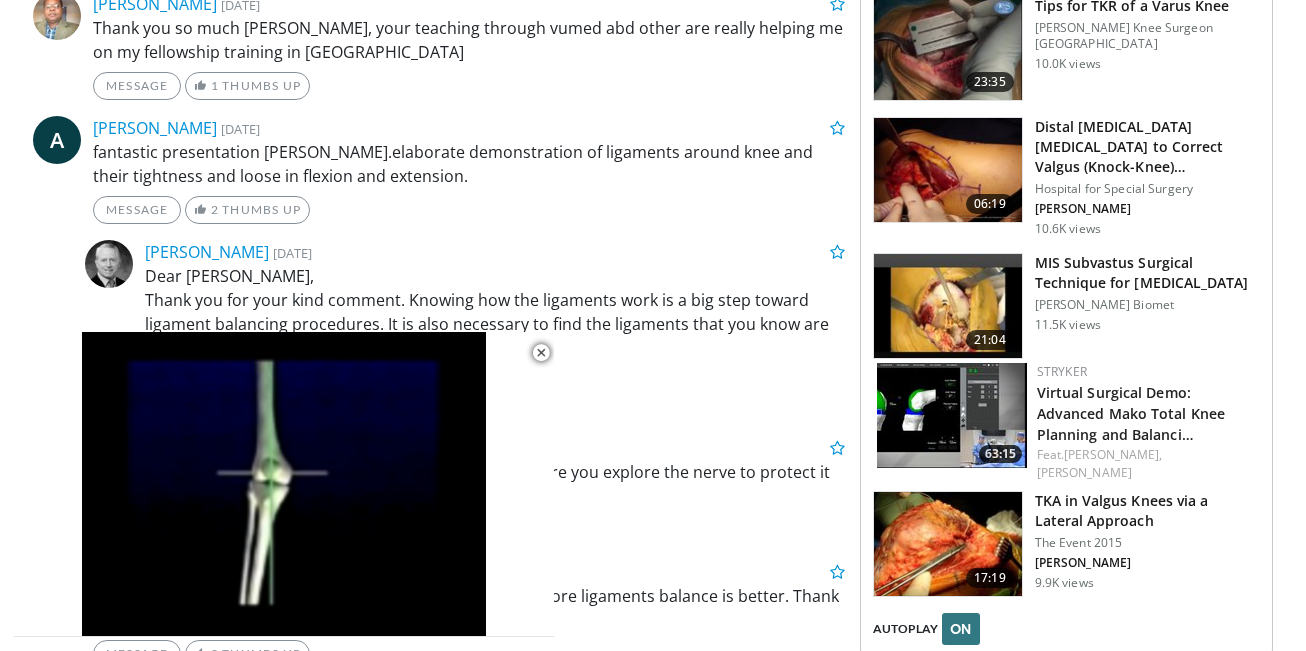 click on "MIS Subvastus Surgical Technique for [MEDICAL_DATA]" at bounding box center (1147, 273) 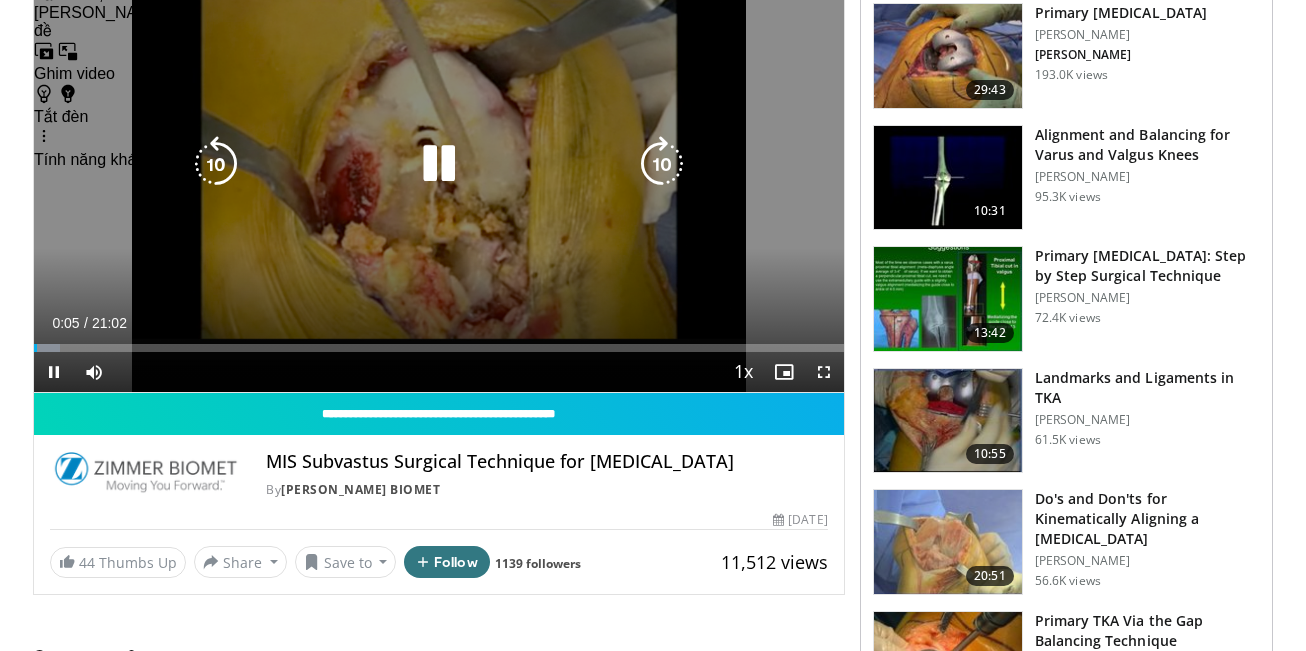 scroll, scrollTop: 100, scrollLeft: 0, axis: vertical 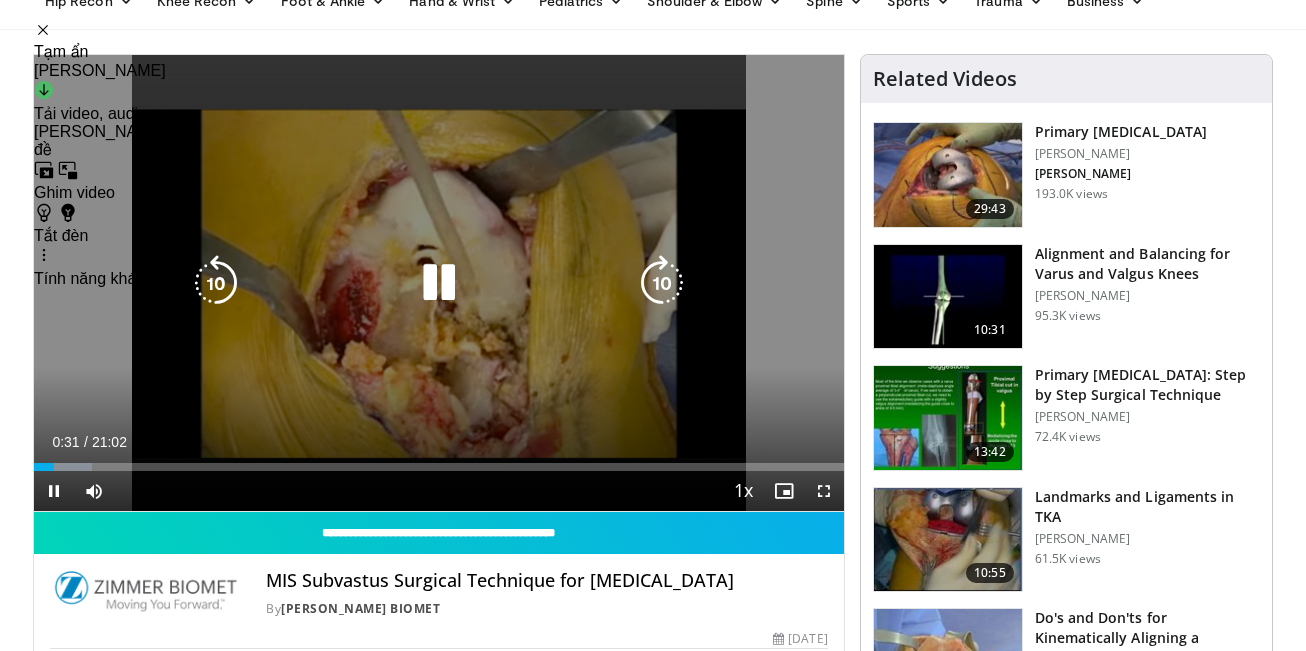click at bounding box center [216, 283] 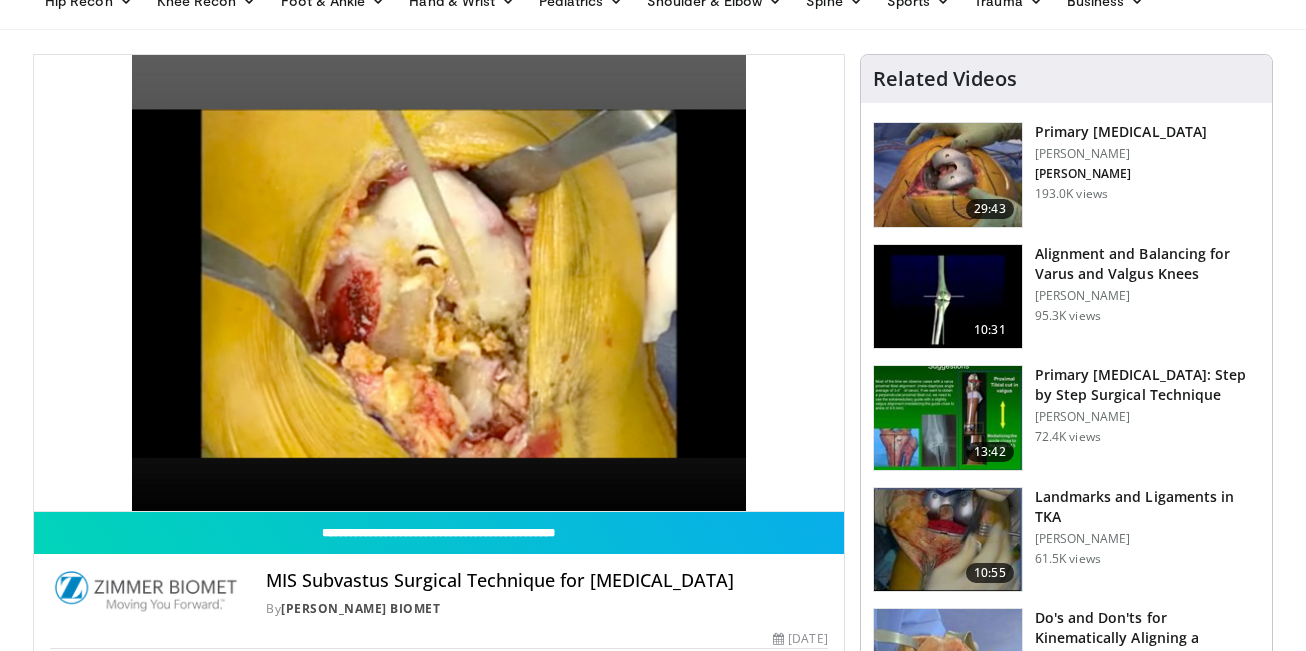type 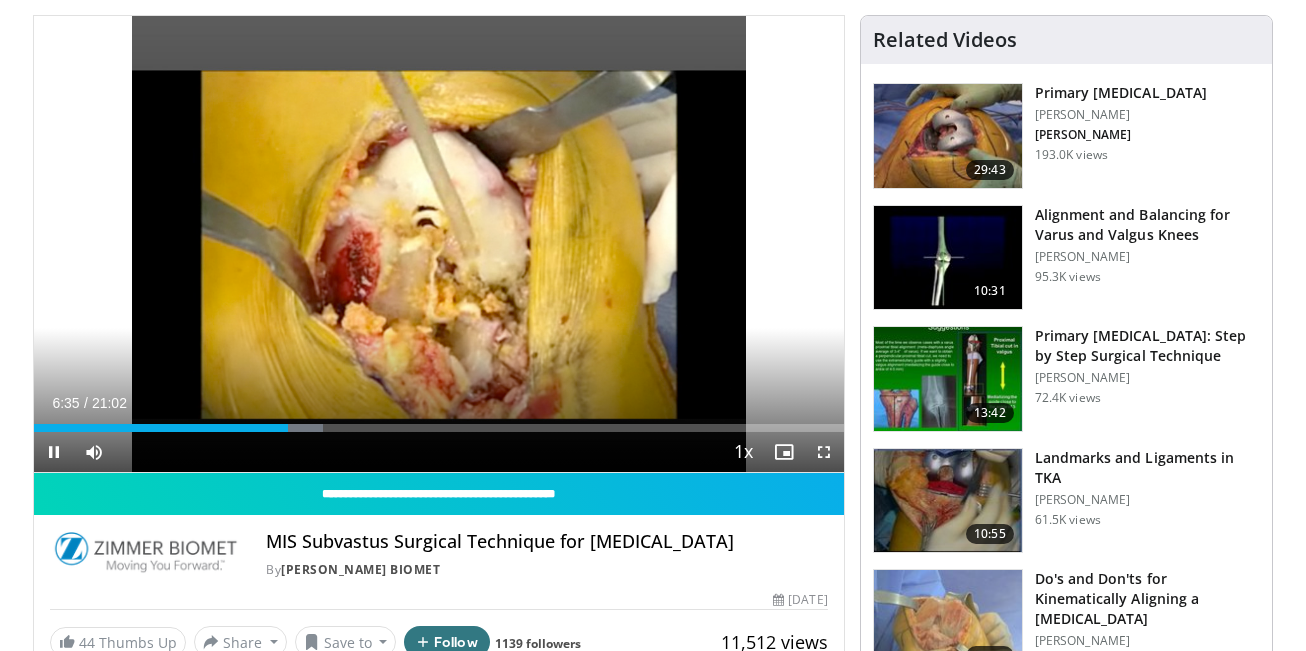 scroll, scrollTop: 140, scrollLeft: 0, axis: vertical 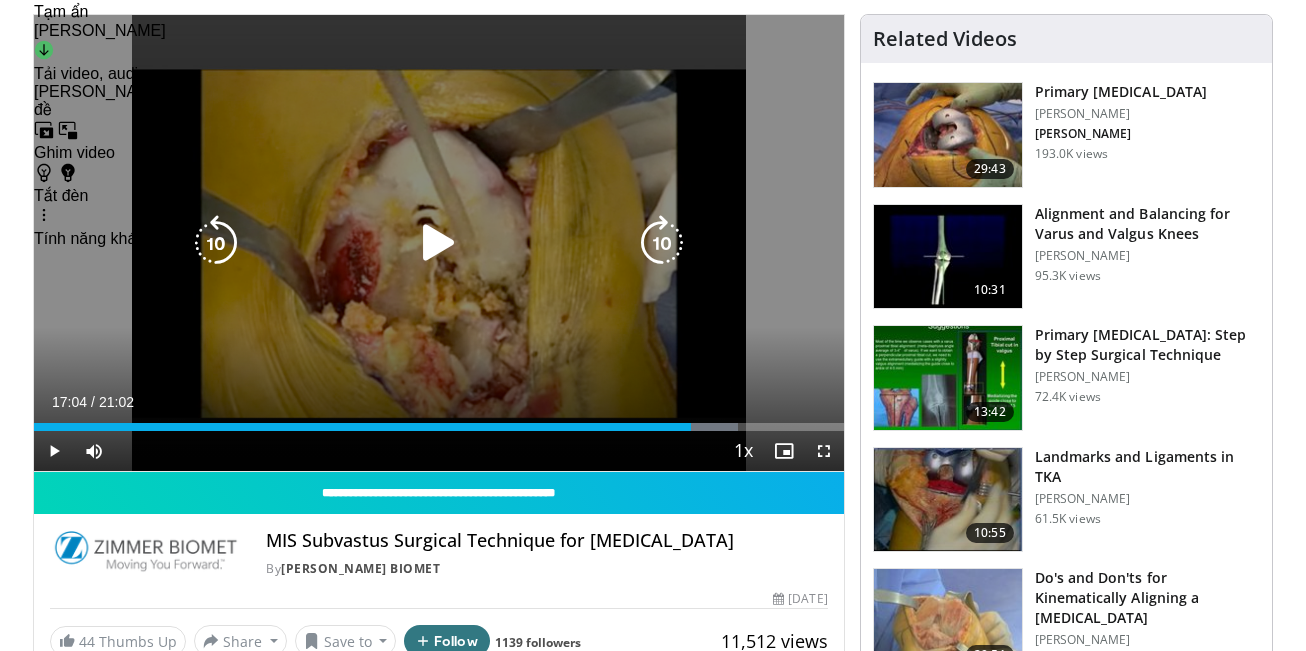 click at bounding box center (439, 243) 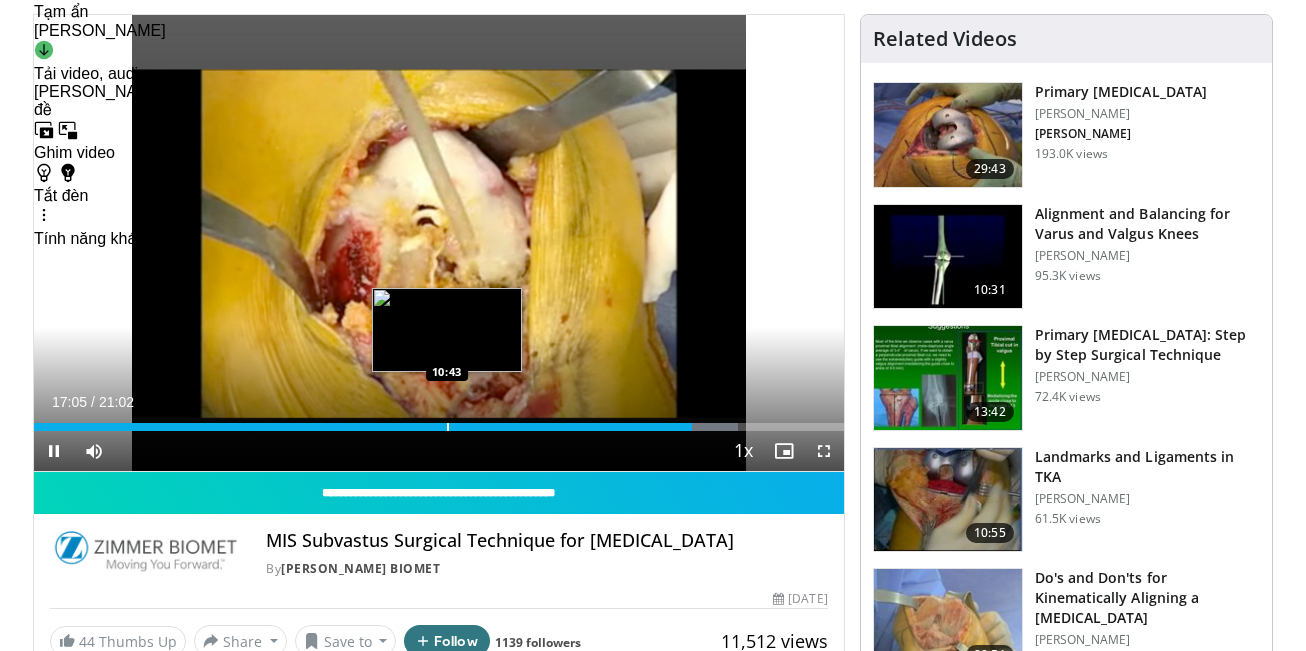 type 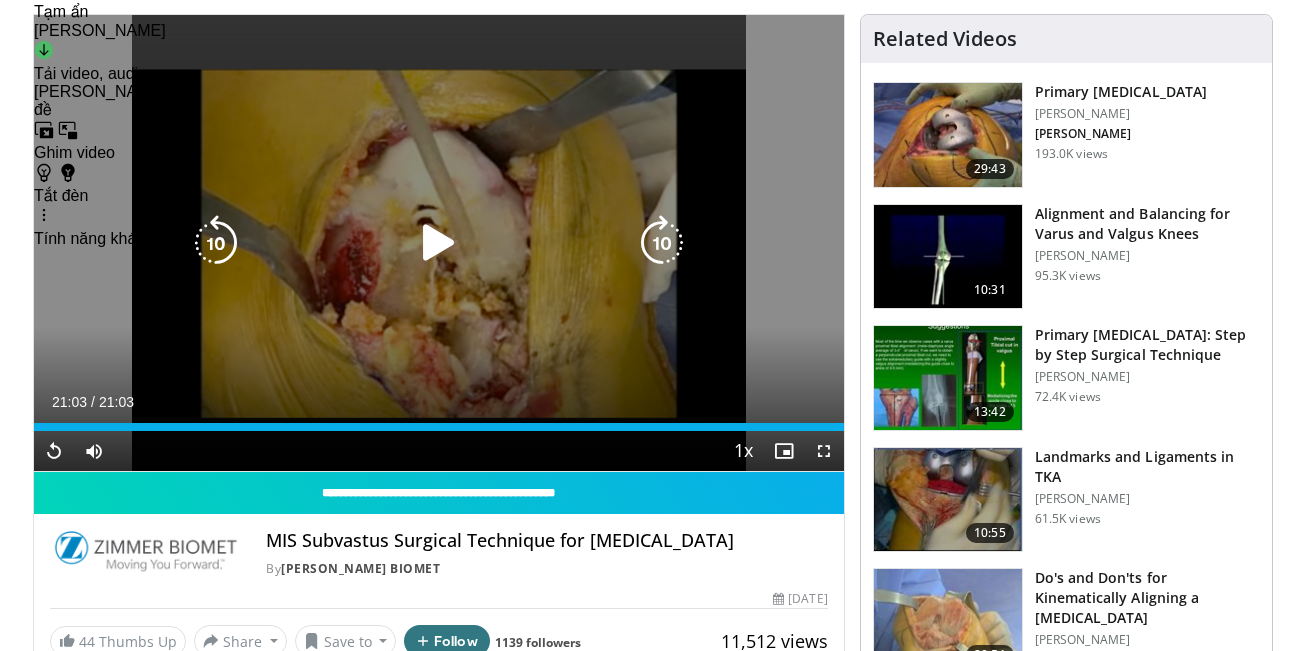 click at bounding box center [439, 243] 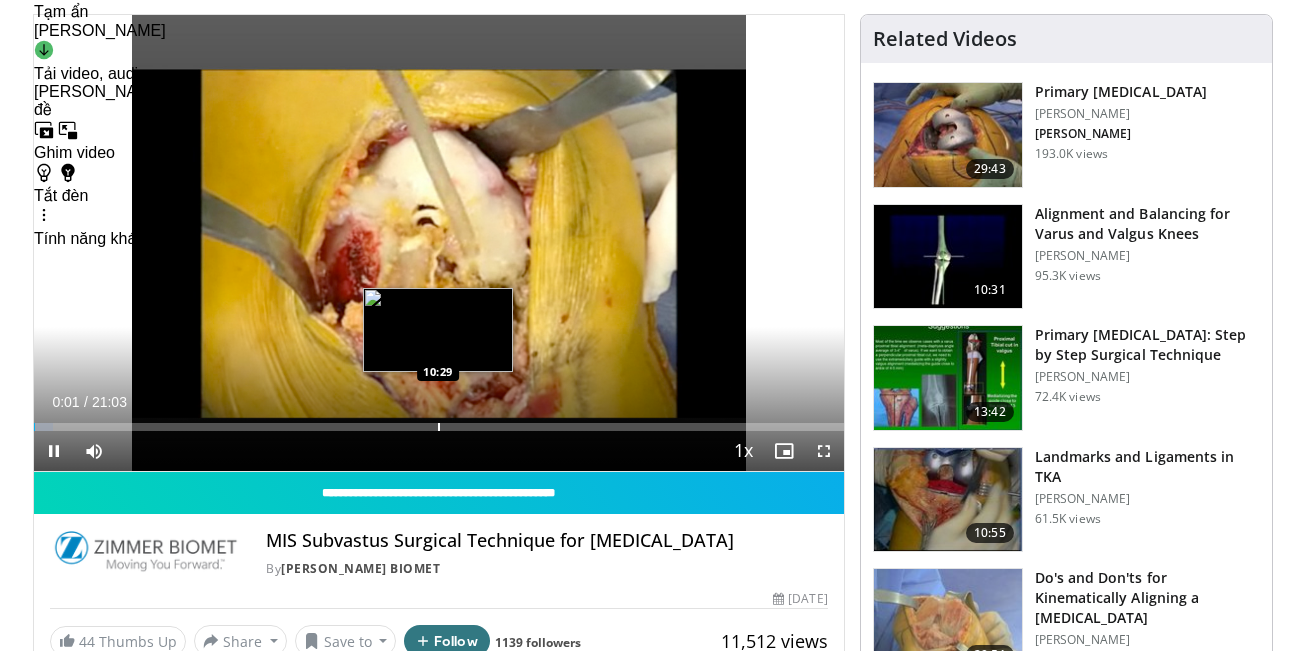 click at bounding box center [439, 427] 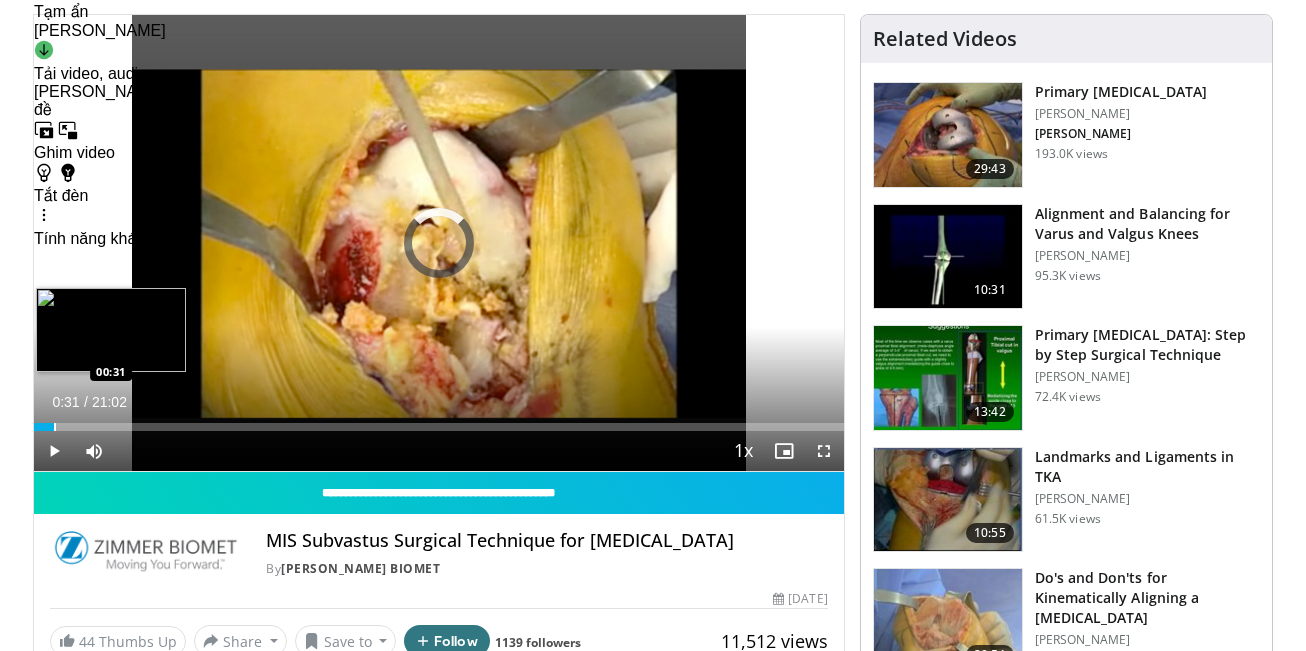 click at bounding box center (55, 427) 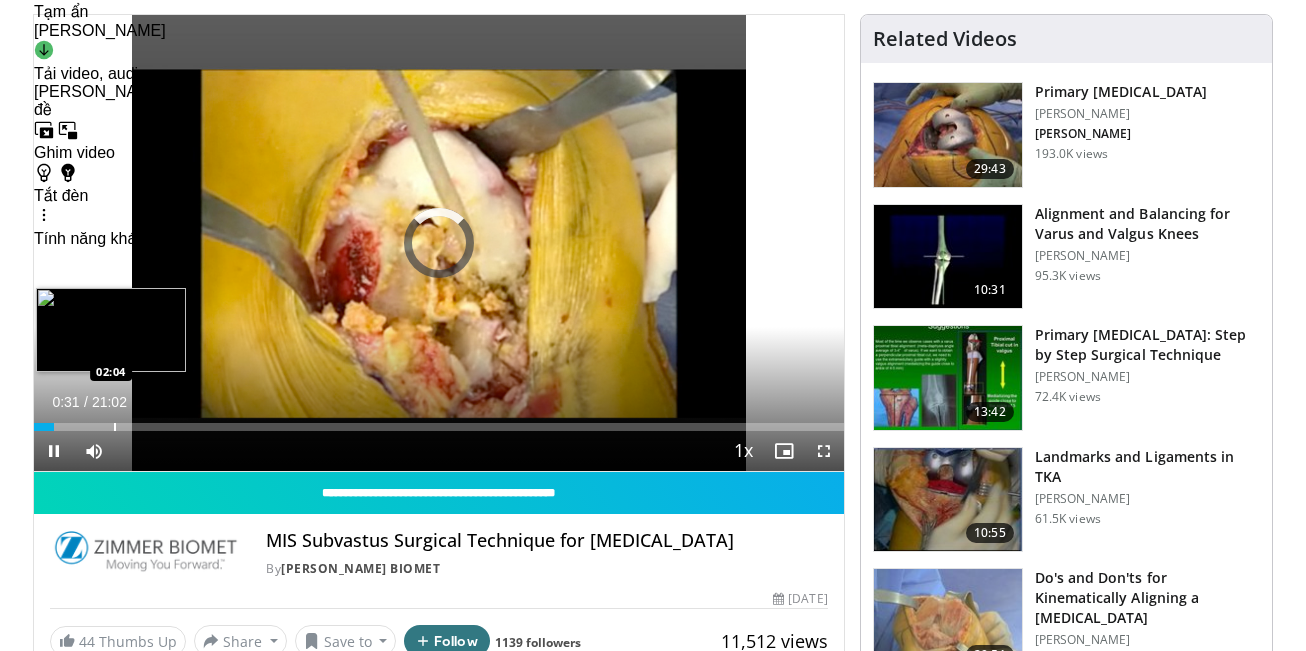 click at bounding box center [115, 427] 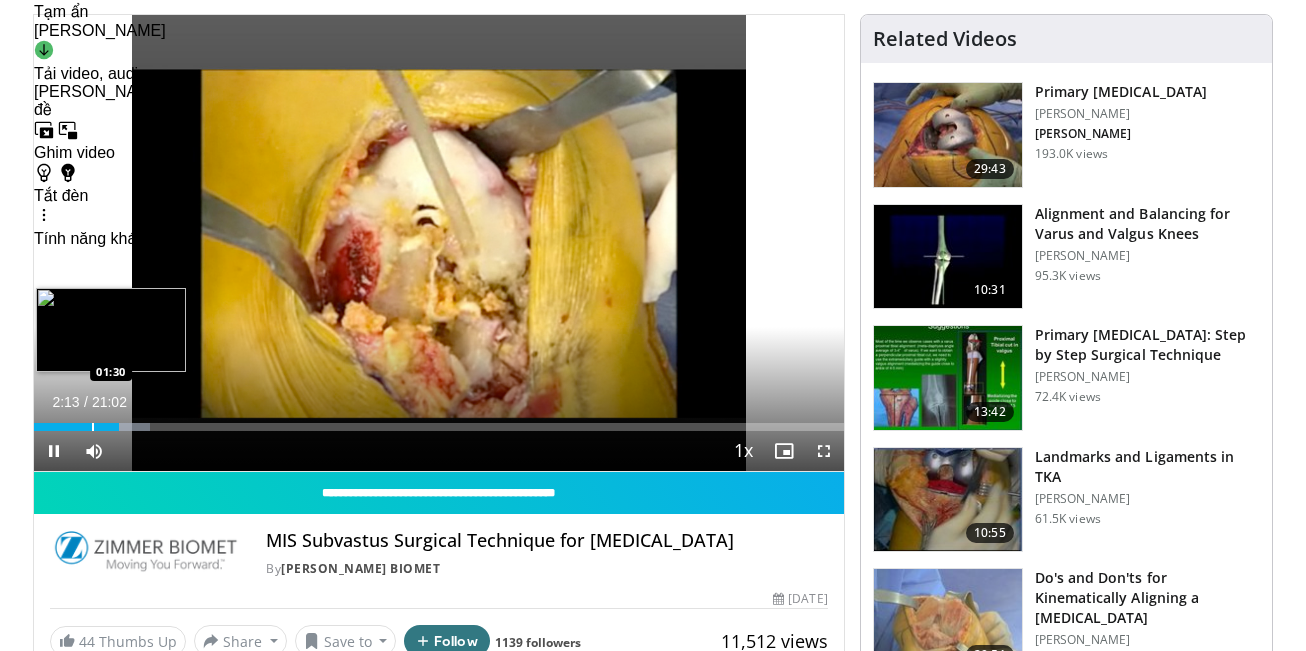 click at bounding box center [93, 427] 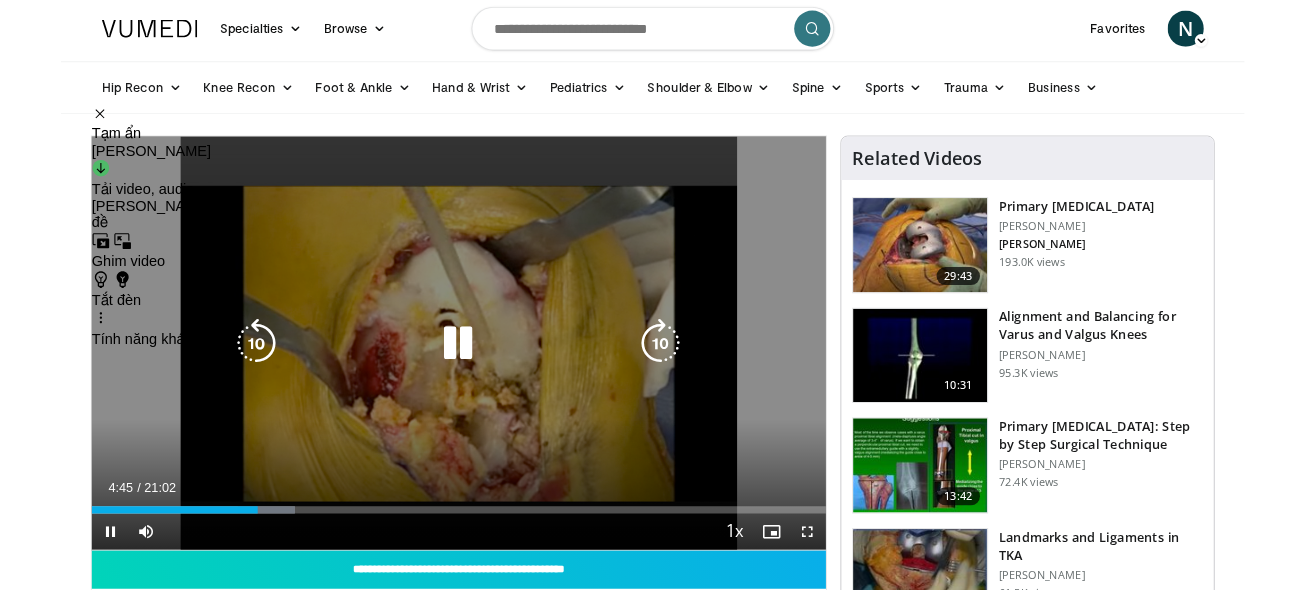 scroll, scrollTop: 0, scrollLeft: 0, axis: both 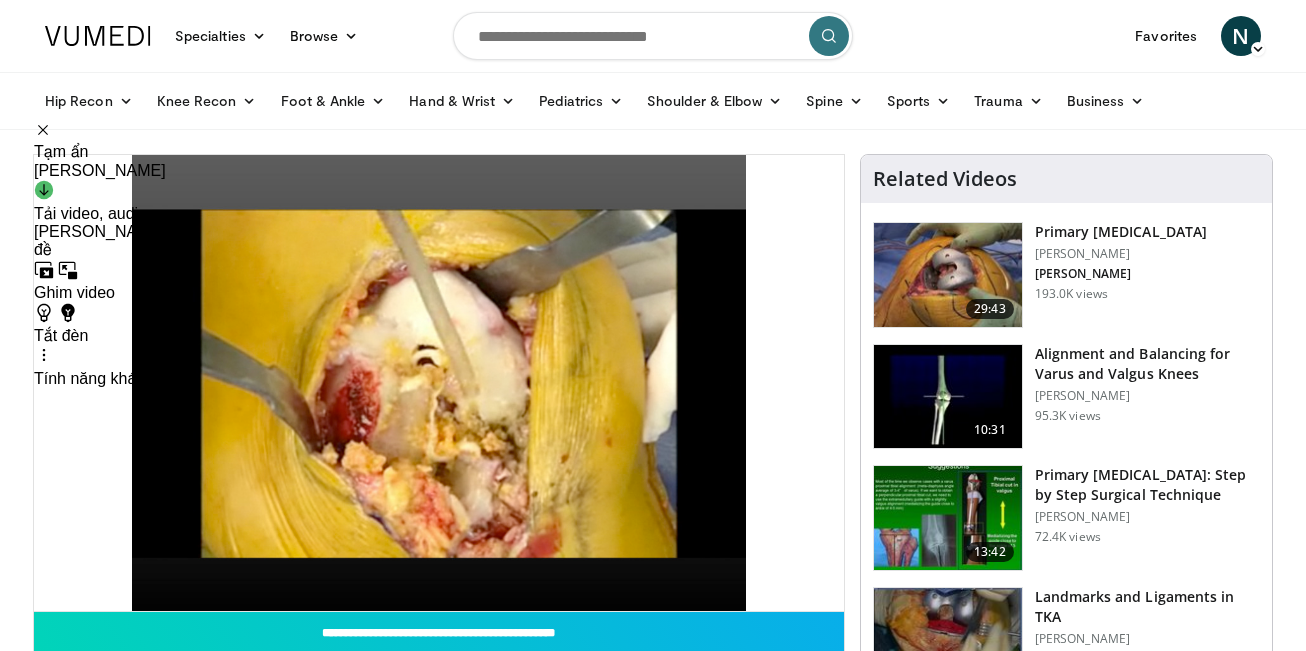 click on "Tải video, audio hoặc phụ đề
Chọn tệp để tải
Đang tải dữ liệu
Không tìm thấy tệp để tải" at bounding box center [100, 220] 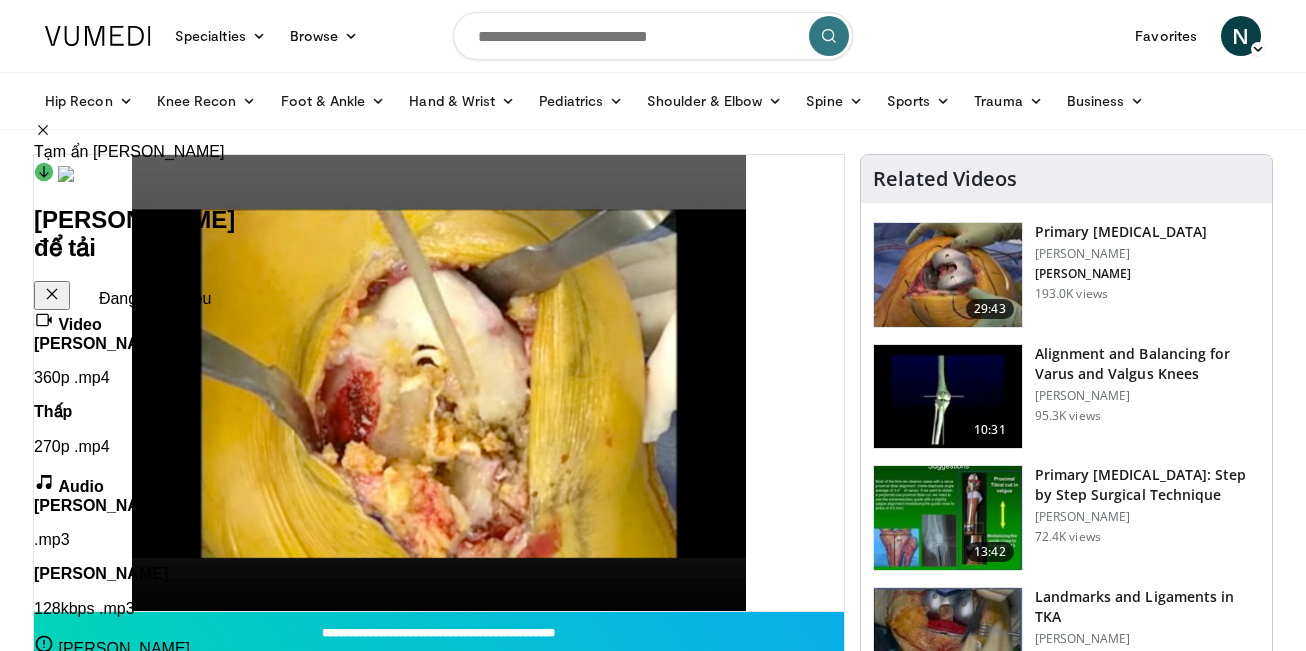 click on "Trung bình
360p
.mp4" at bounding box center (134, 361) 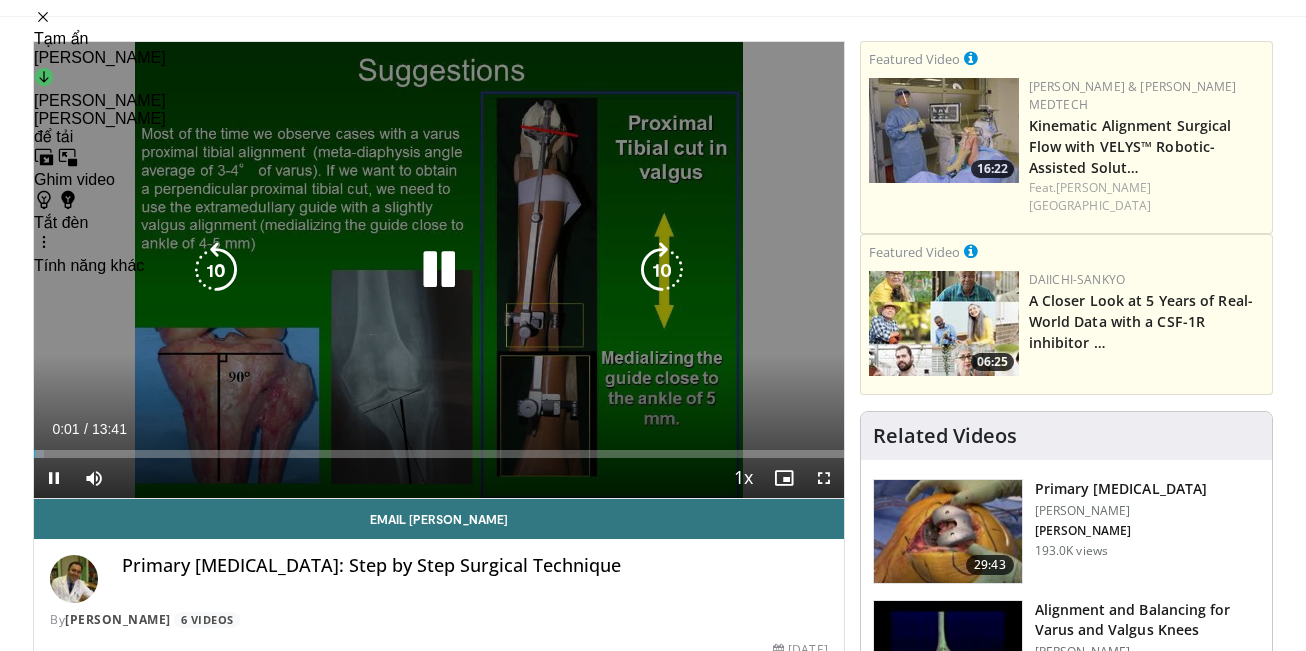 scroll, scrollTop: 100, scrollLeft: 0, axis: vertical 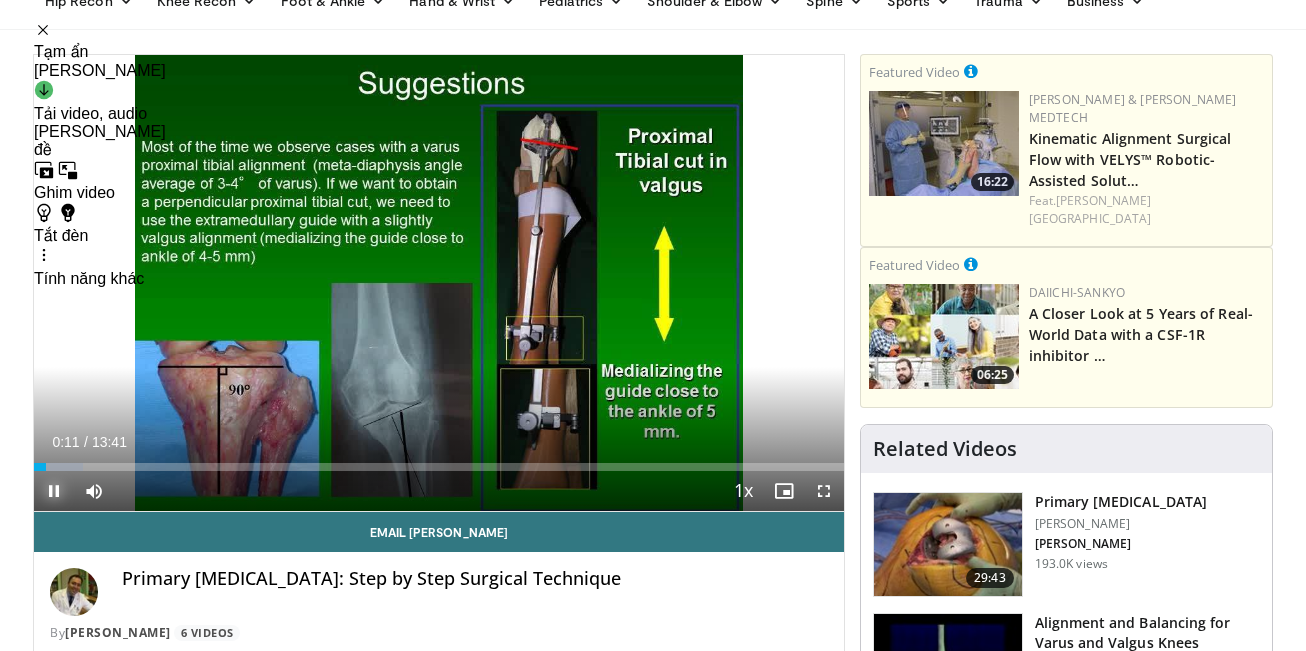 drag, startPoint x: 50, startPoint y: 488, endPoint x: 64, endPoint y: 486, distance: 14.142136 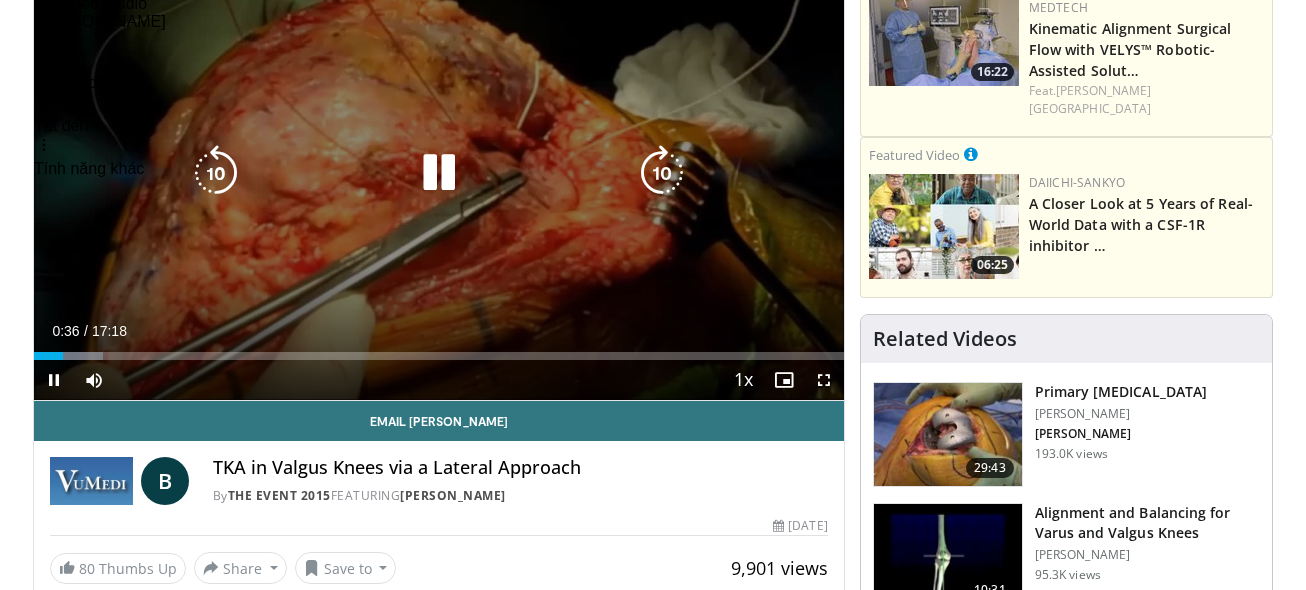 scroll, scrollTop: 116, scrollLeft: 0, axis: vertical 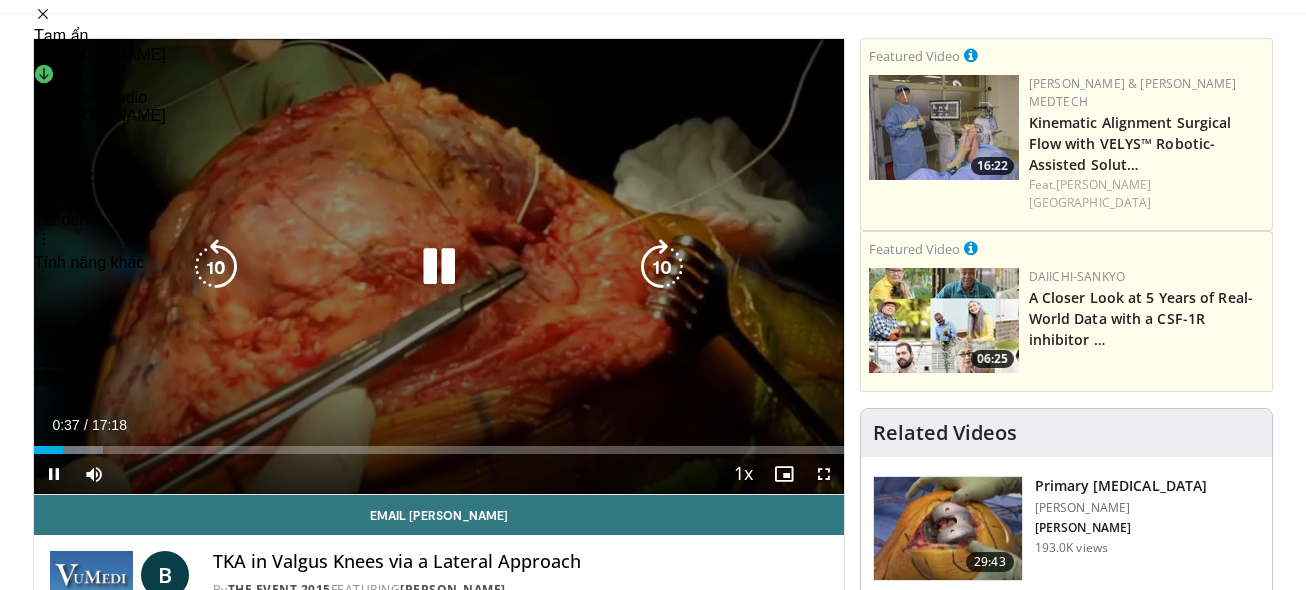 click at bounding box center (439, 267) 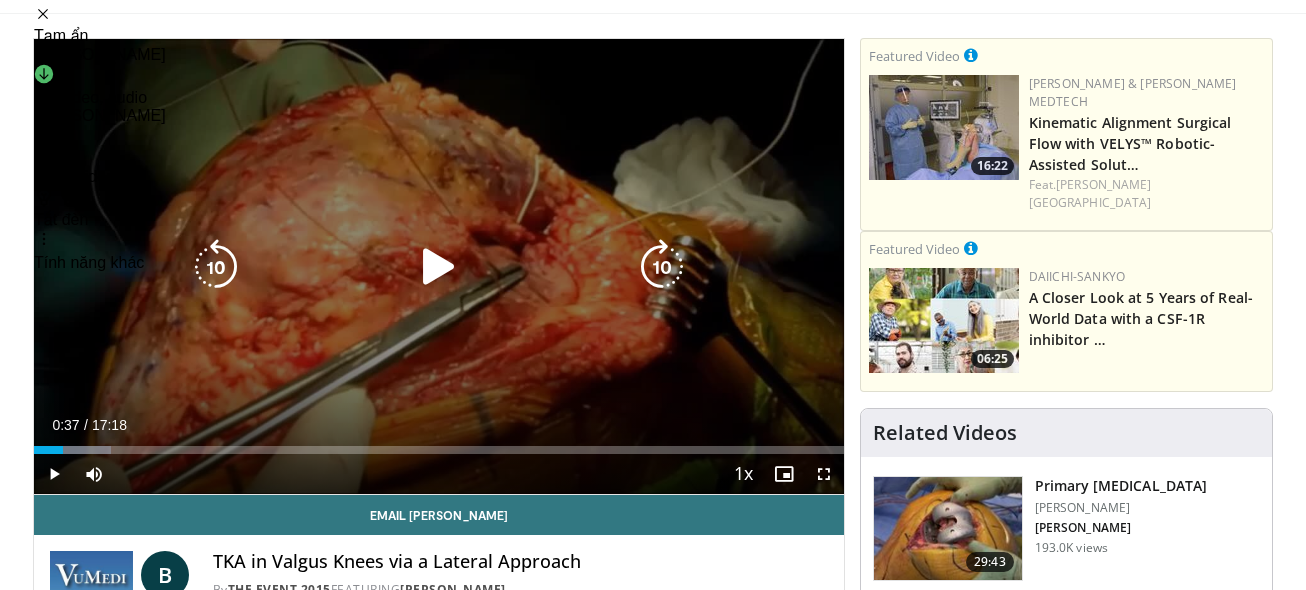 click at bounding box center [439, 267] 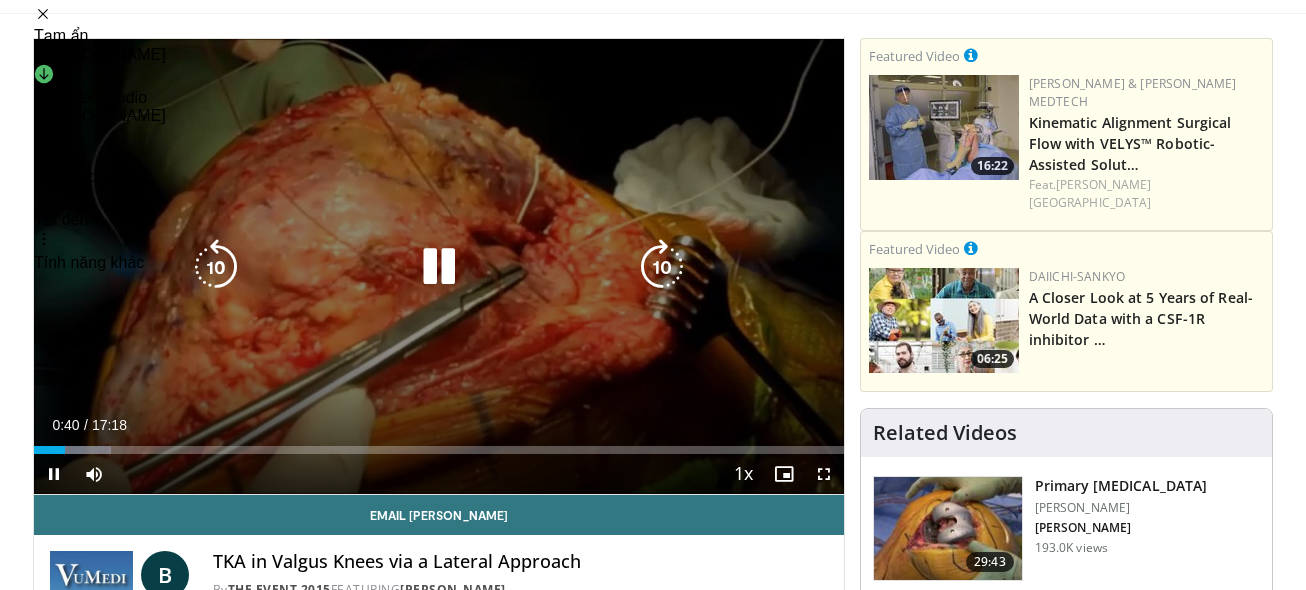 drag, startPoint x: 435, startPoint y: 275, endPoint x: 424, endPoint y: 275, distance: 11 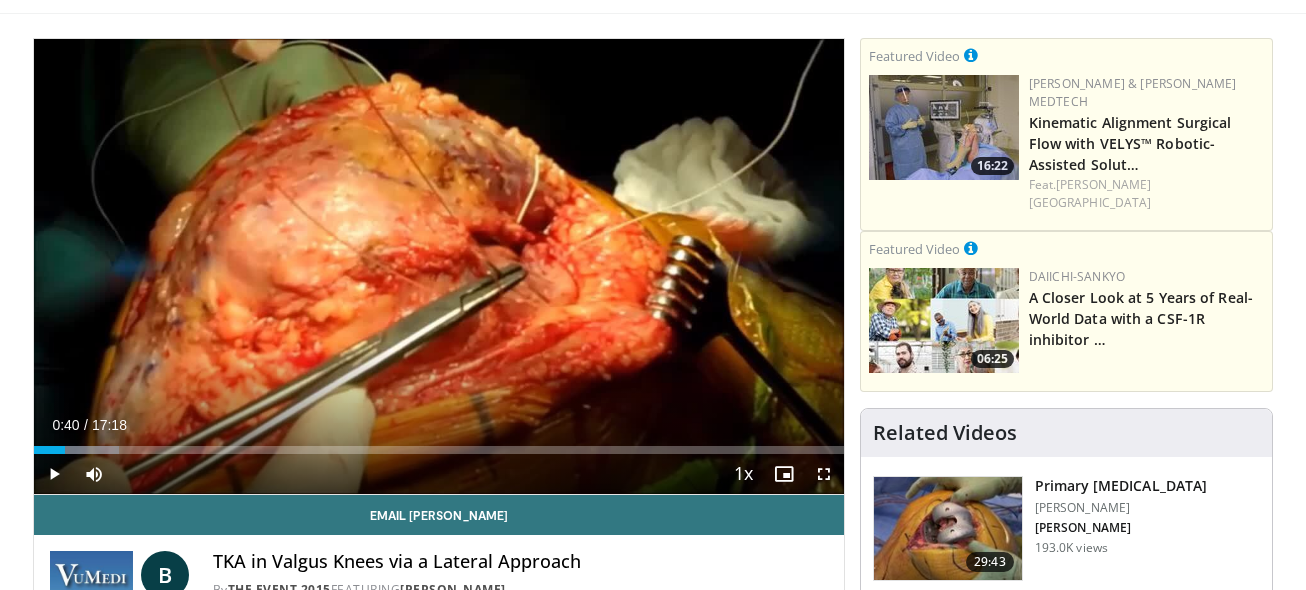 type 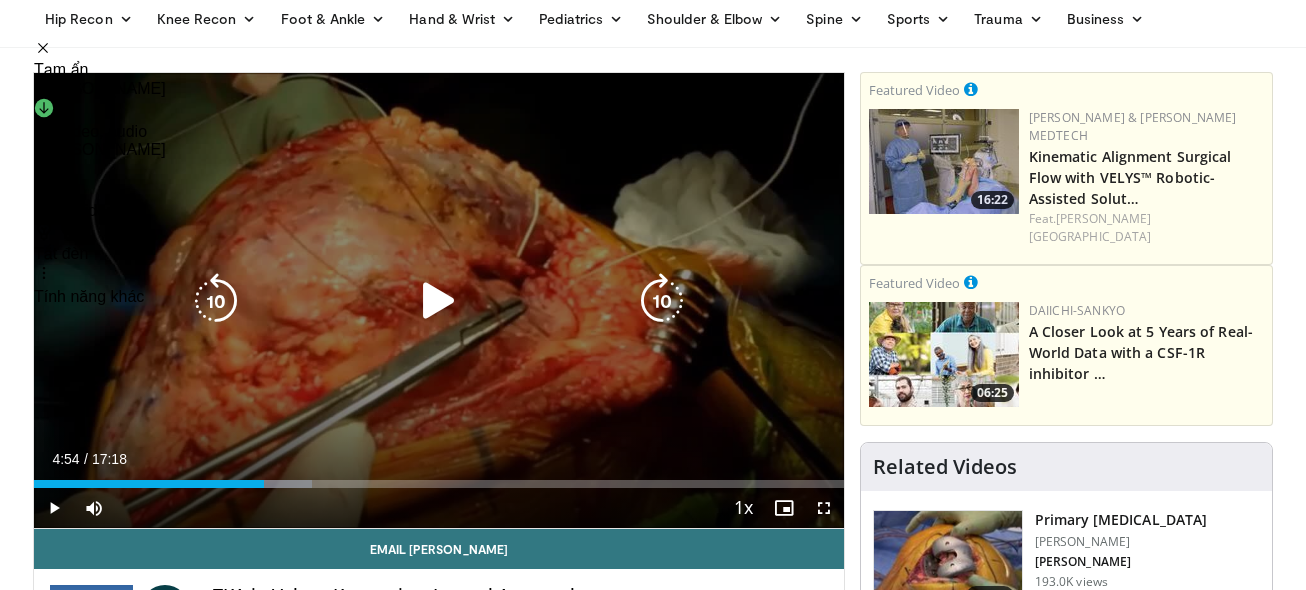 scroll, scrollTop: 116, scrollLeft: 0, axis: vertical 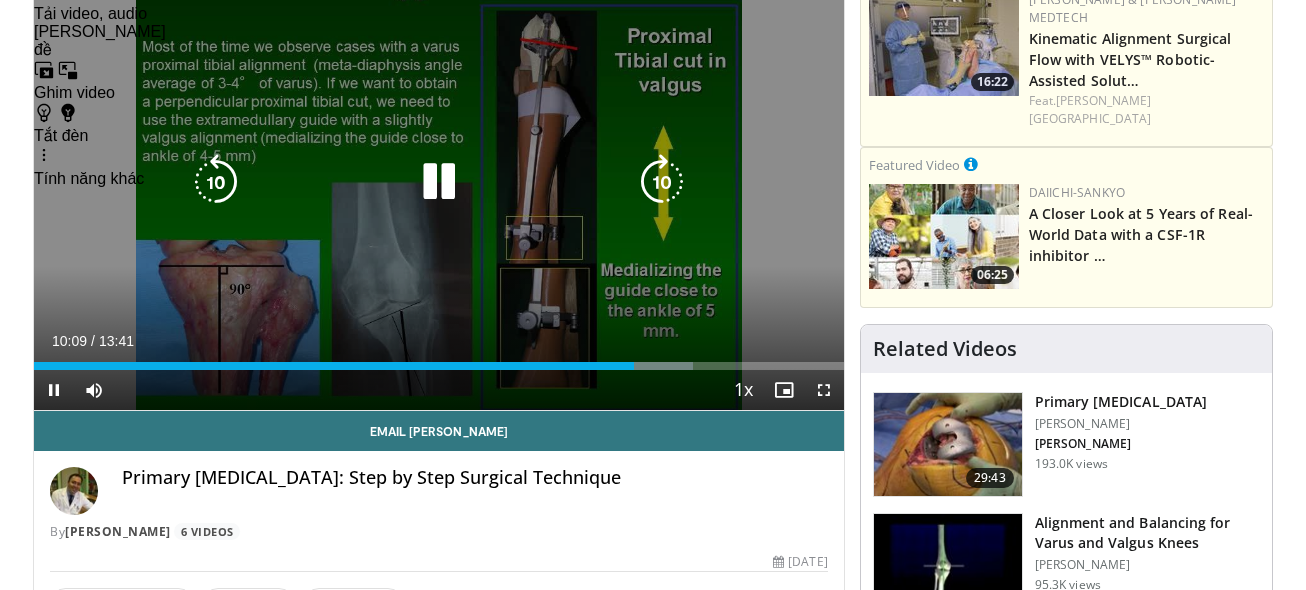 click on "10 seconds
Tap to unmute" at bounding box center [439, 182] 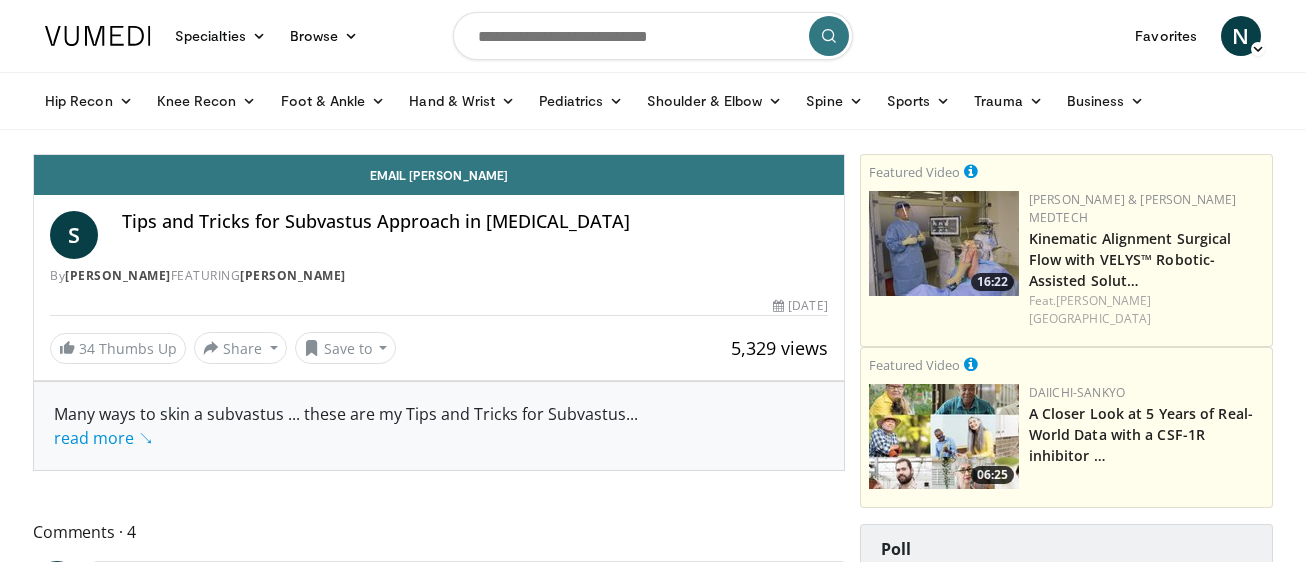 scroll, scrollTop: 0, scrollLeft: 0, axis: both 